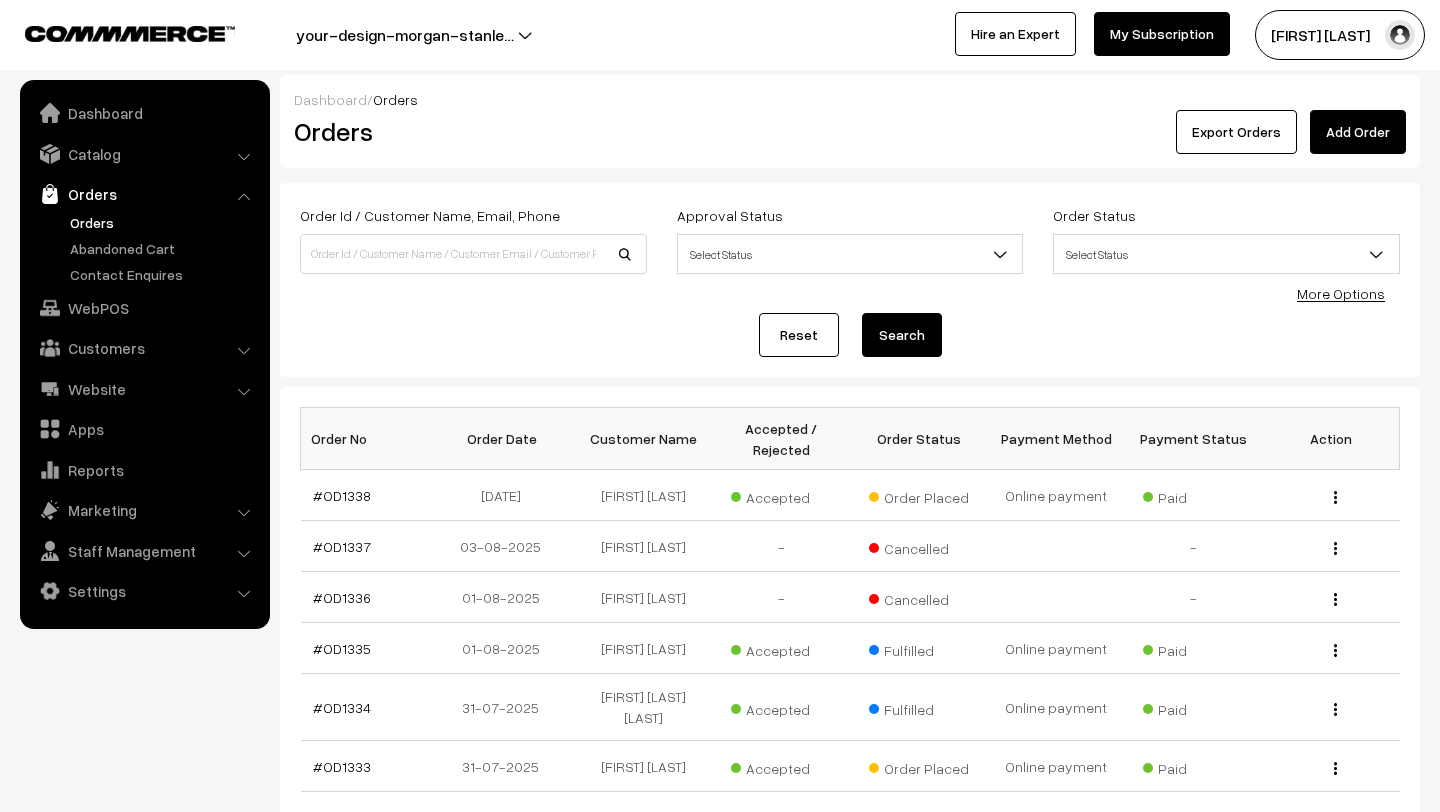 scroll, scrollTop: 0, scrollLeft: 0, axis: both 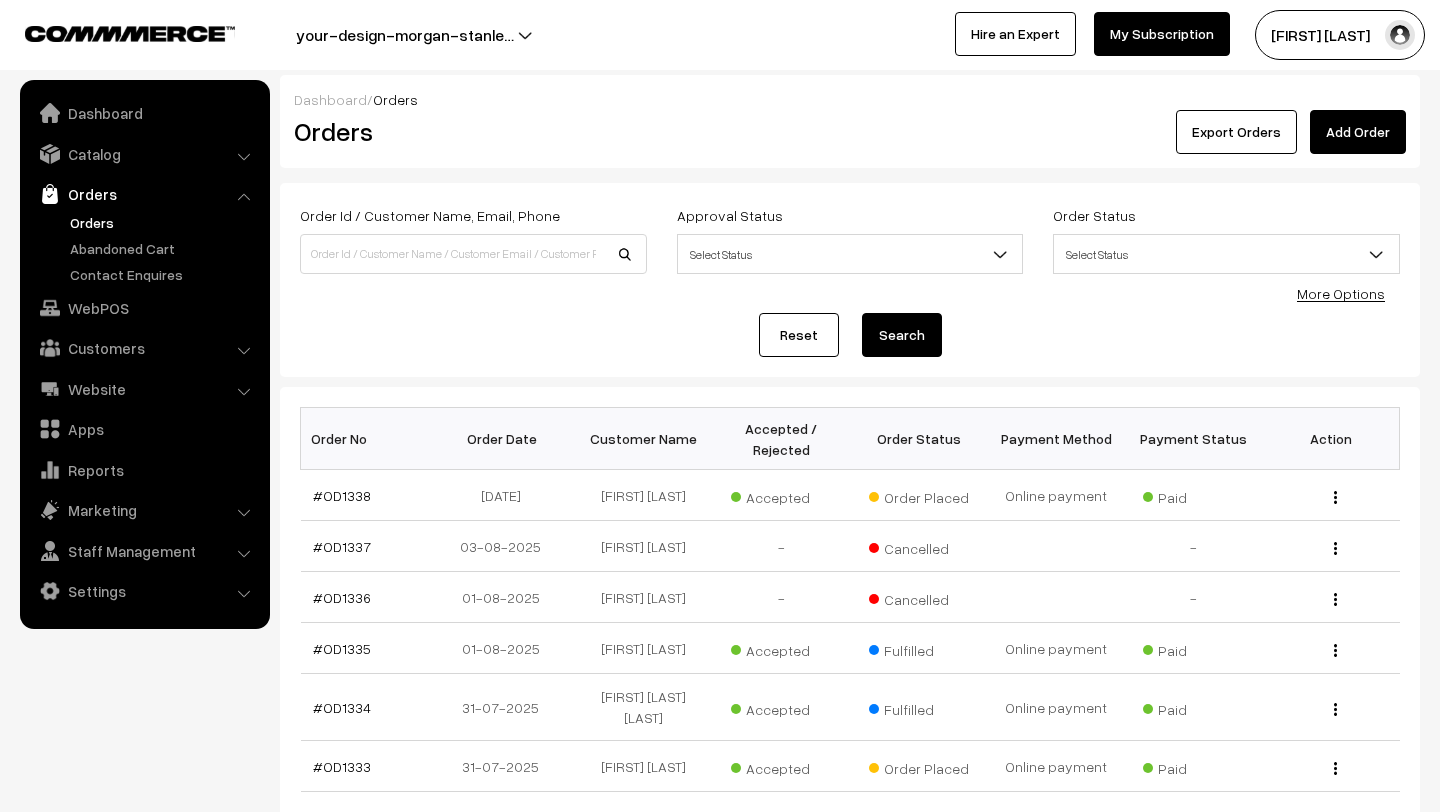 click on "Orders" at bounding box center (164, 222) 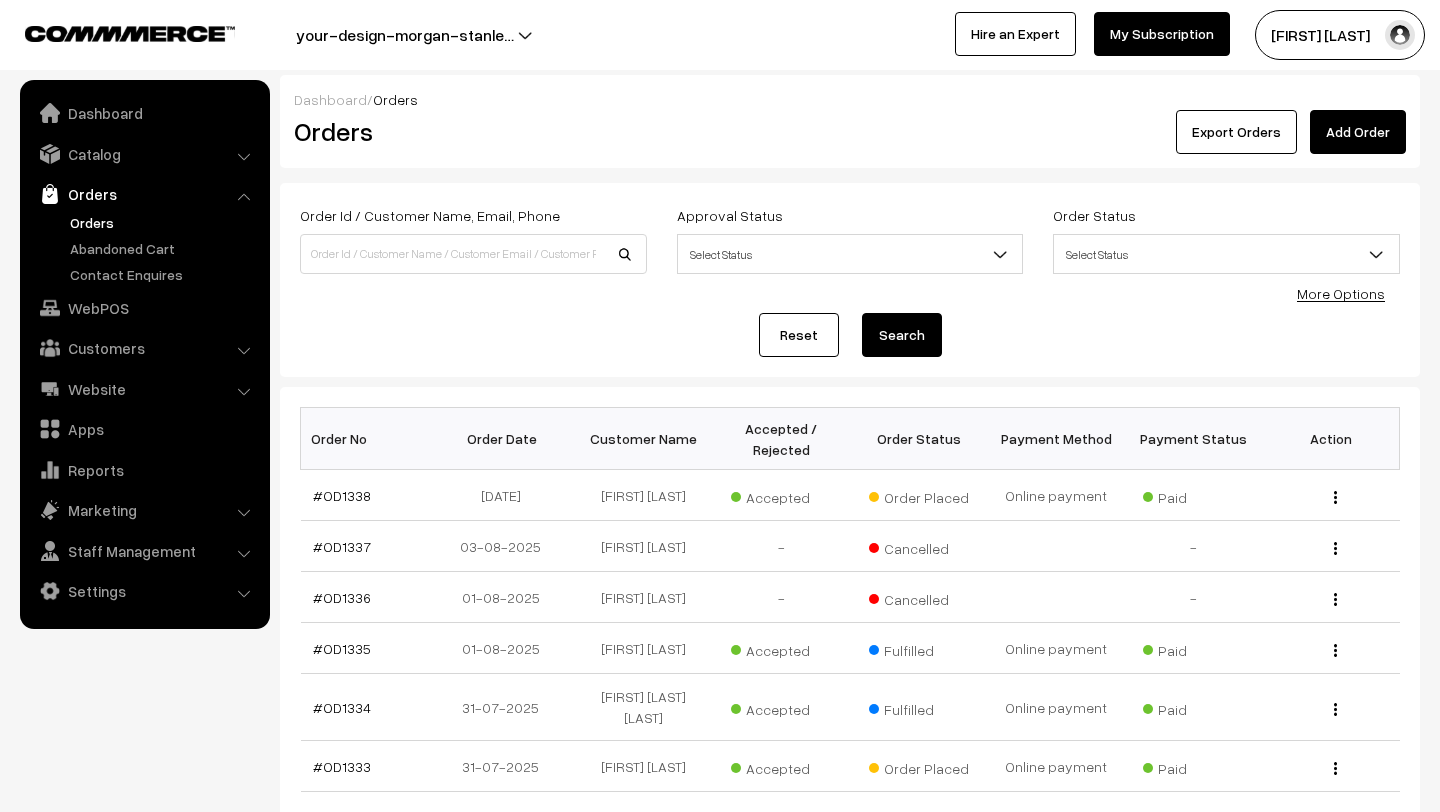 scroll, scrollTop: 0, scrollLeft: 0, axis: both 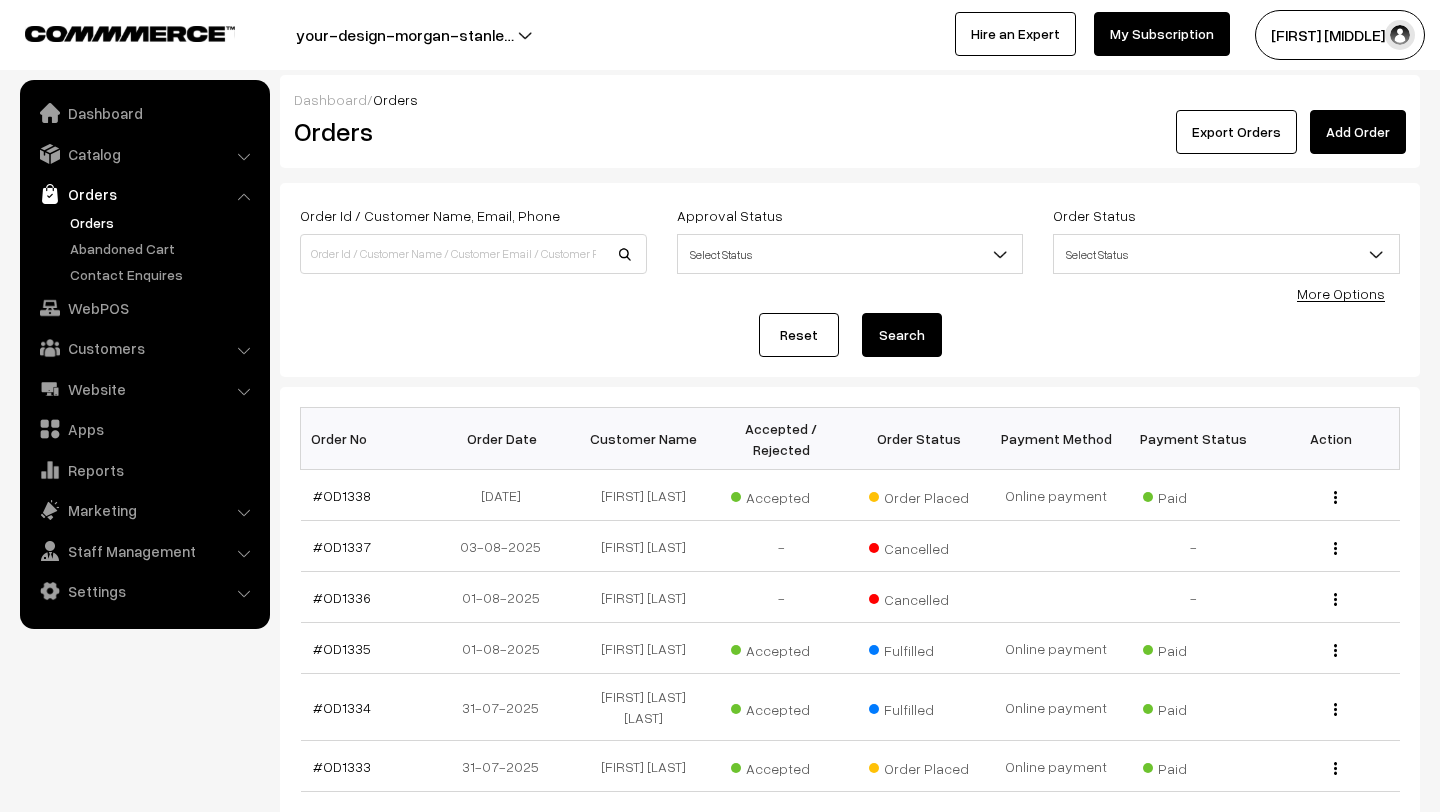 click on "Lokesh N.P" at bounding box center [1340, 35] 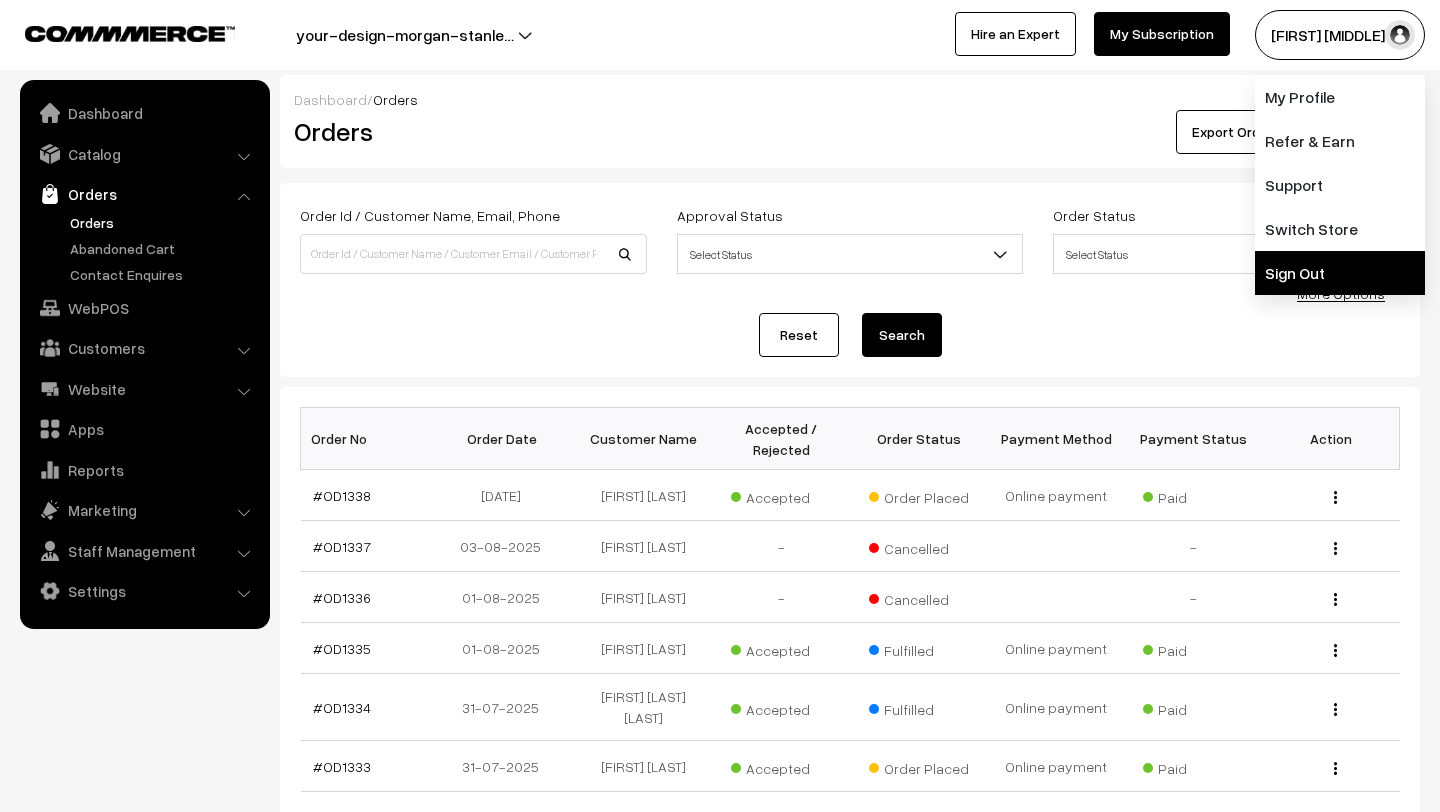 click on "Sign Out" at bounding box center [1340, 273] 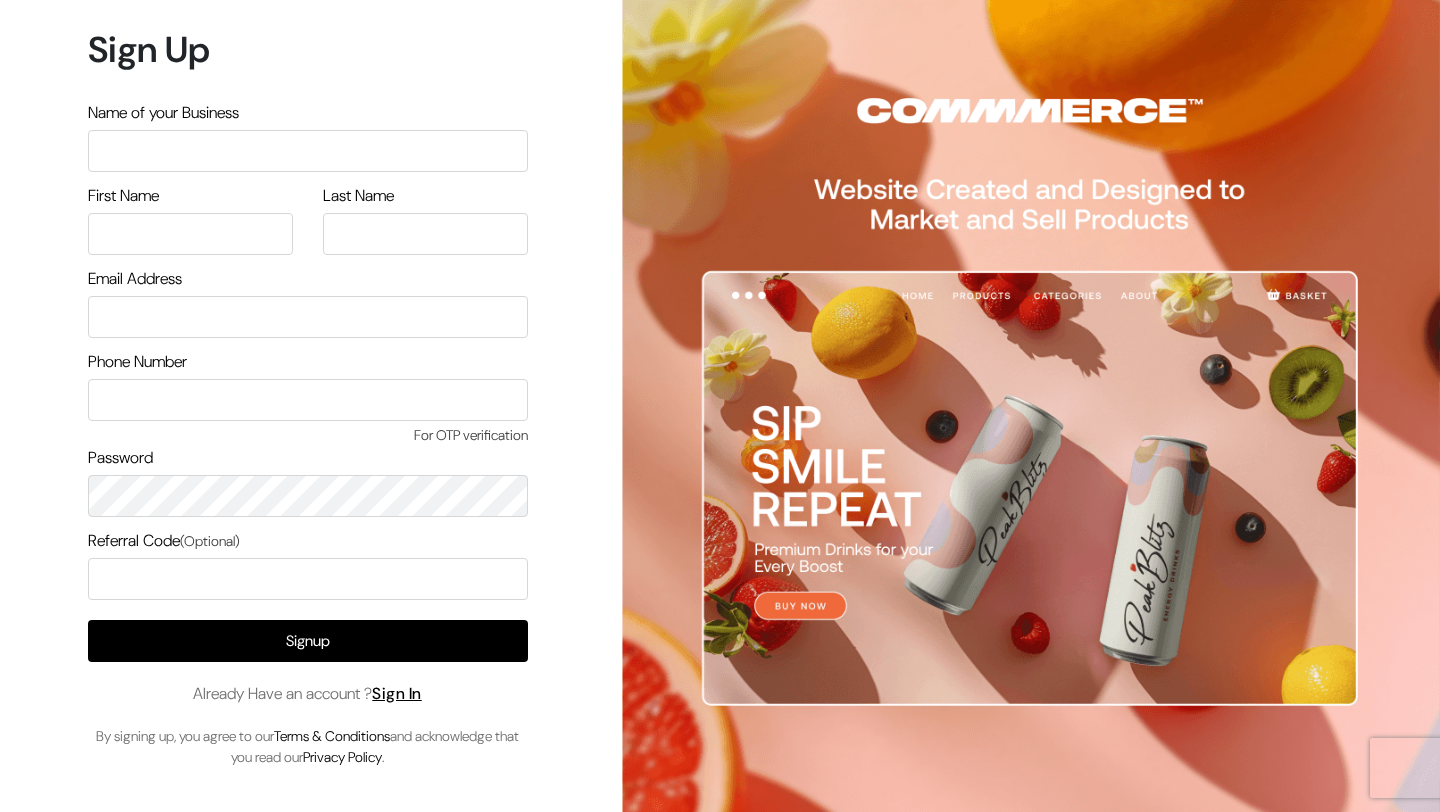 scroll, scrollTop: 0, scrollLeft: 0, axis: both 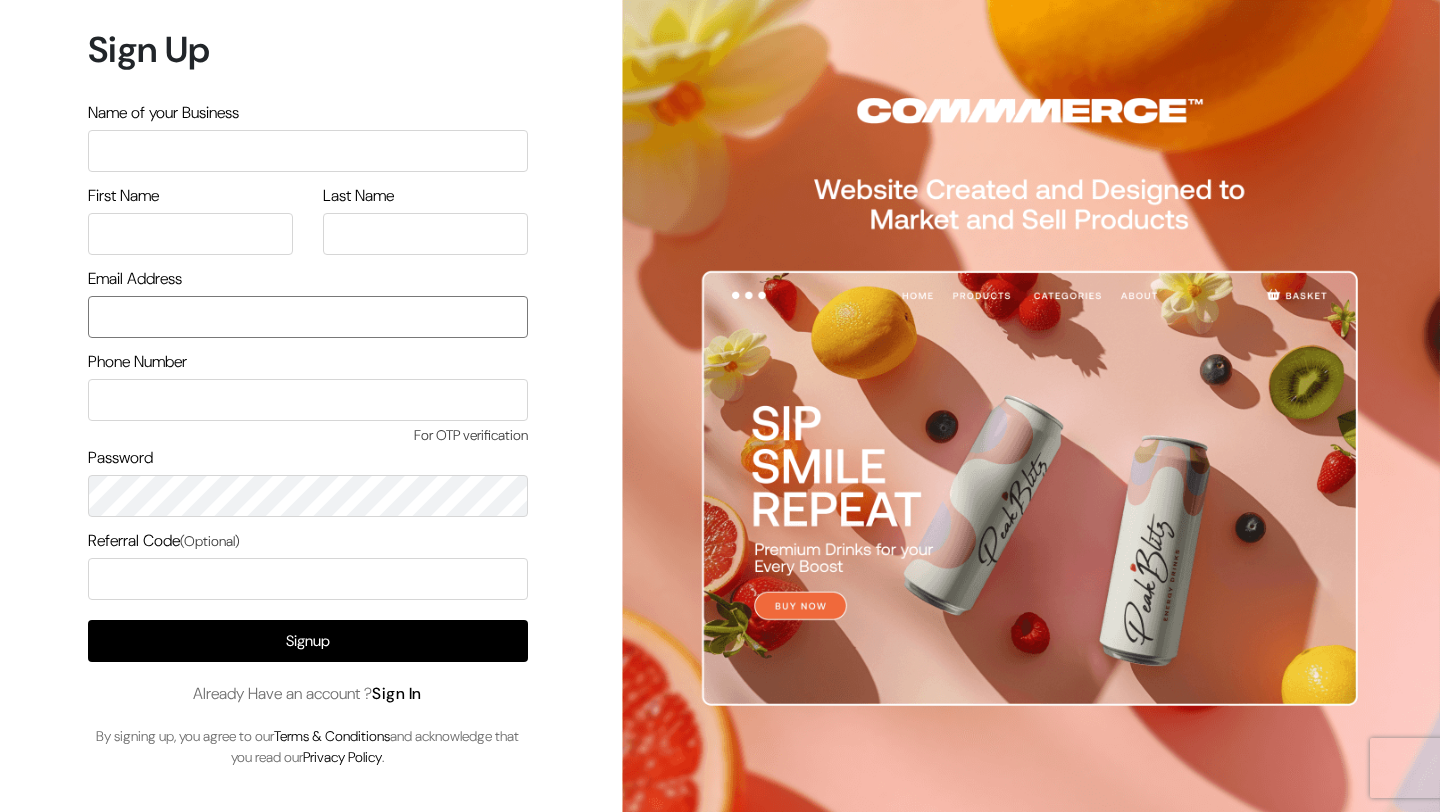 type on "lokesh@[EMAIL]" 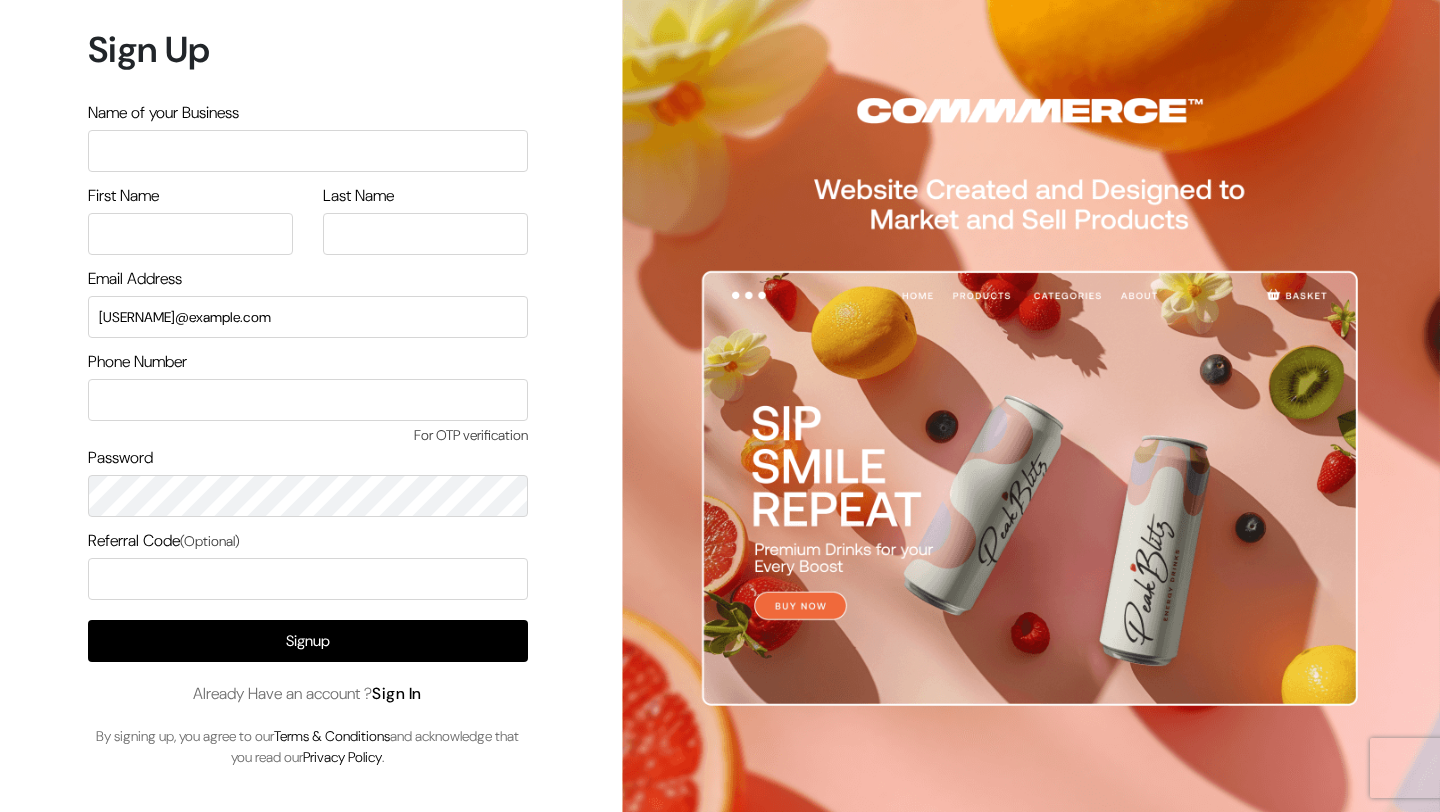 click on "Sign In" at bounding box center (397, 693) 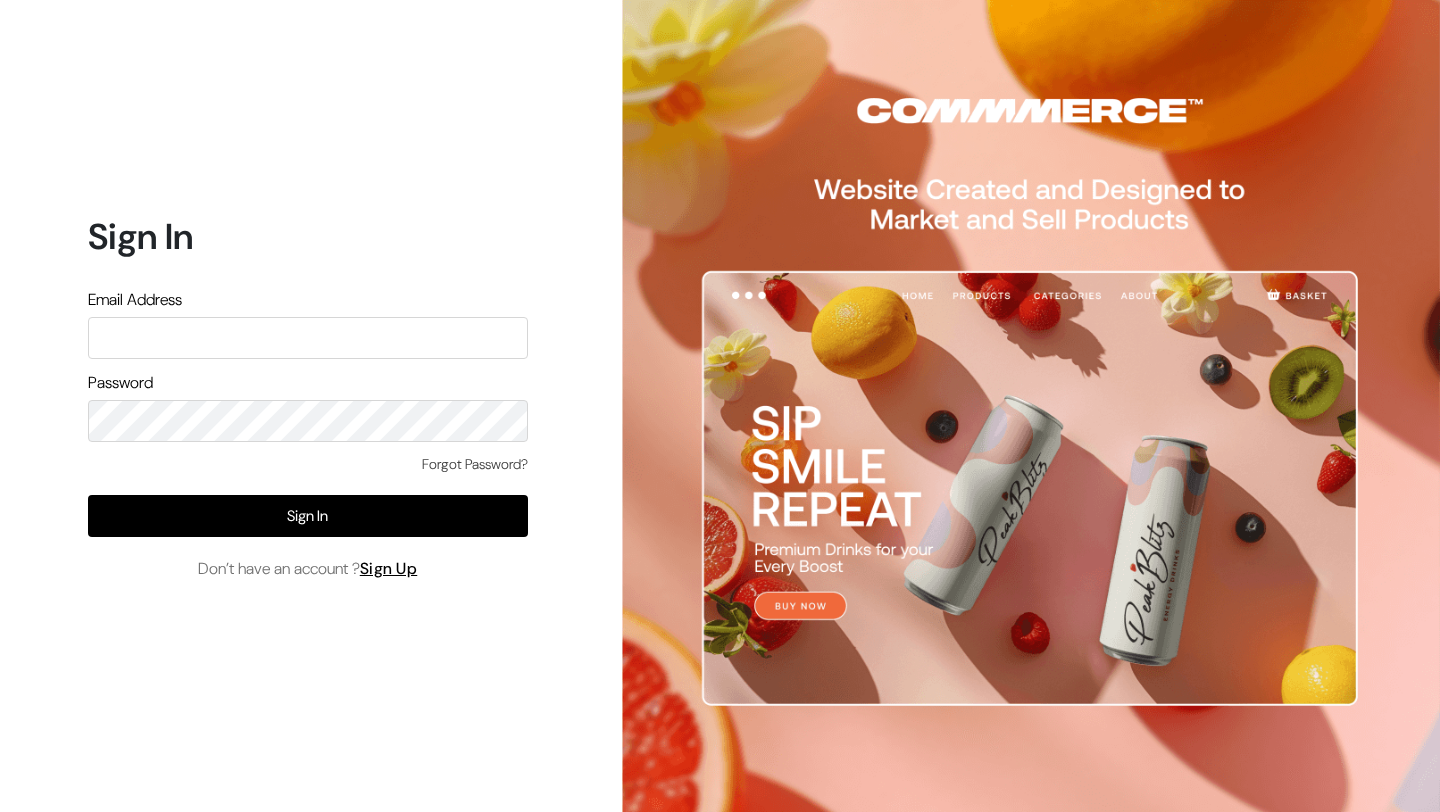 scroll, scrollTop: 0, scrollLeft: 0, axis: both 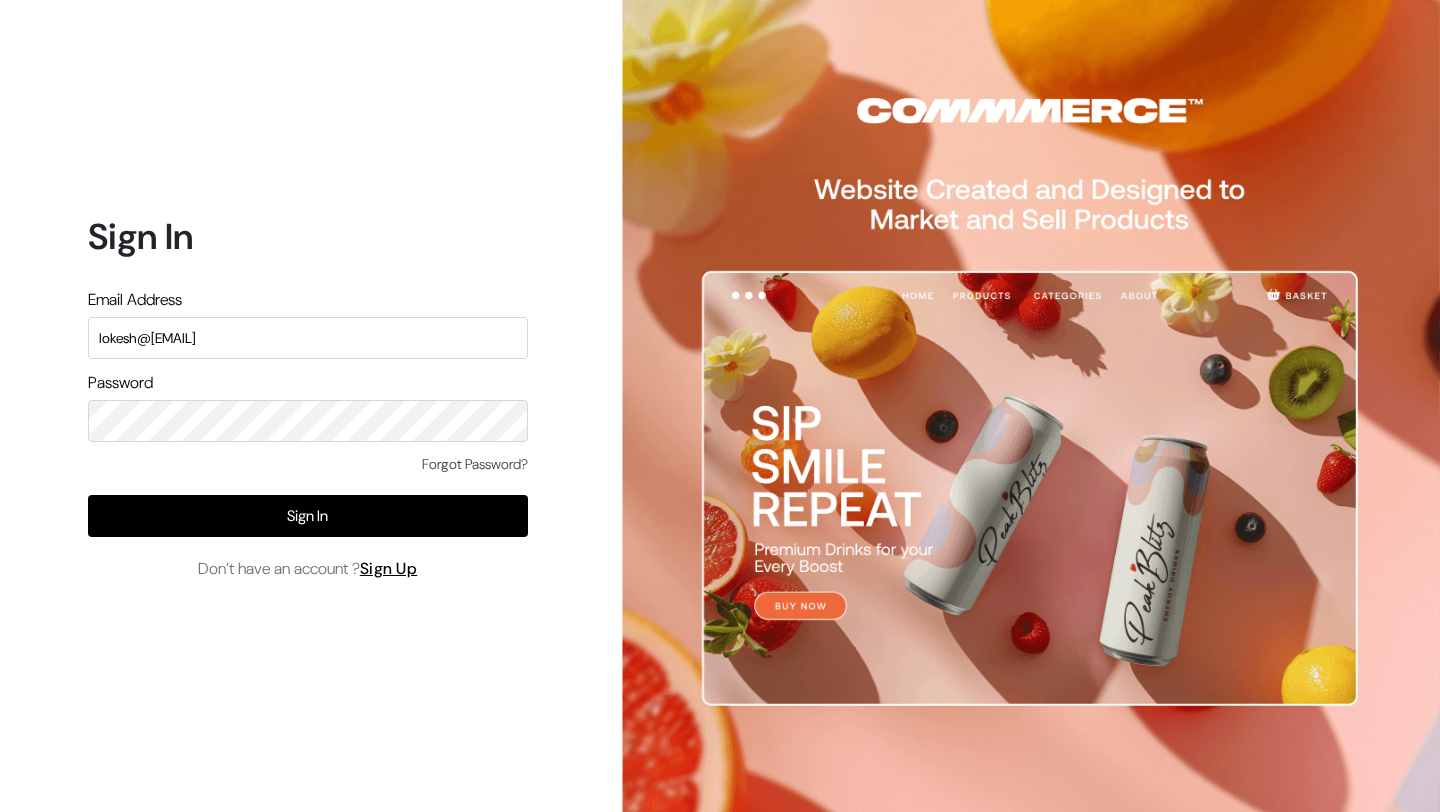 click on "lokesh@yourdesignstore.in" at bounding box center [308, 338] 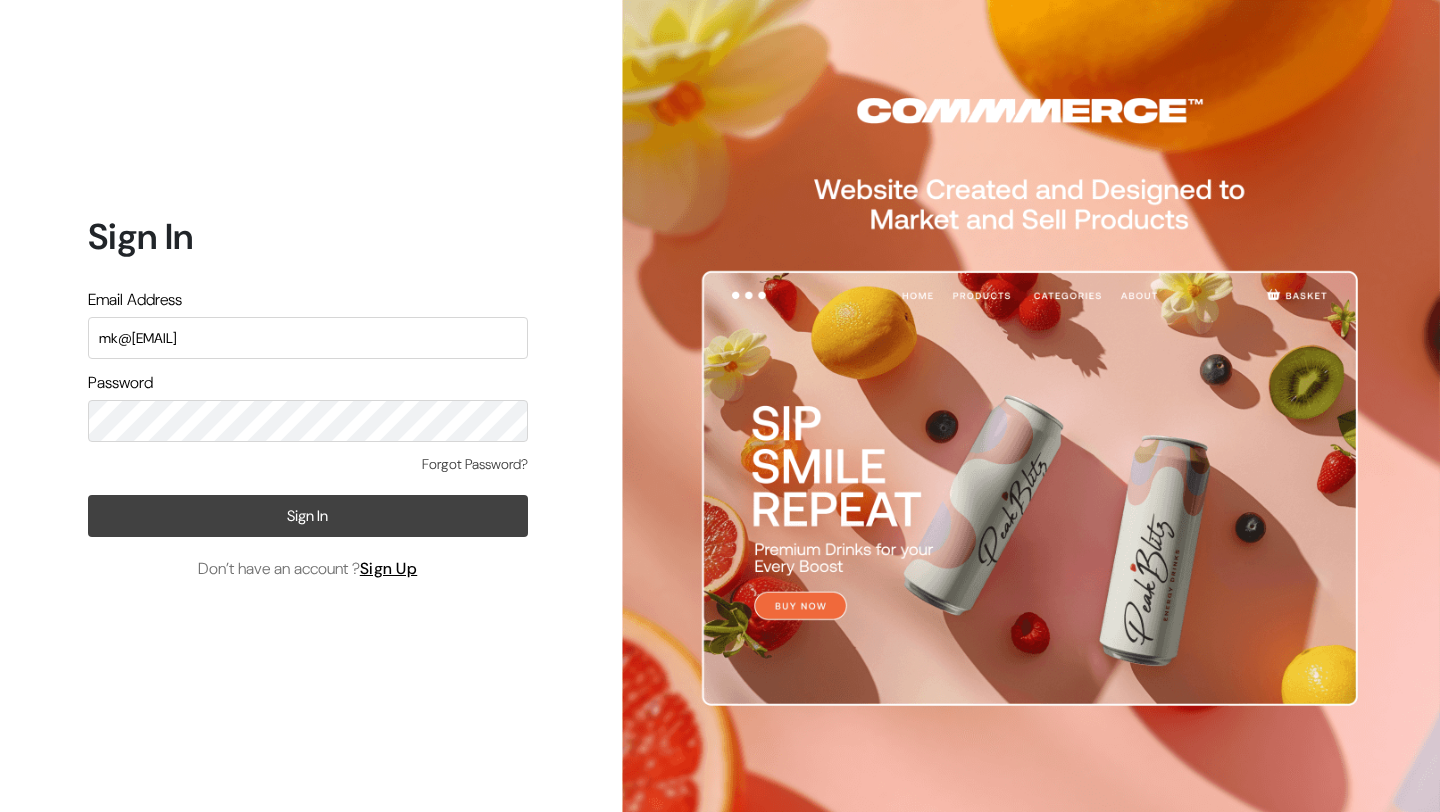 click on "Sign In" at bounding box center (308, 516) 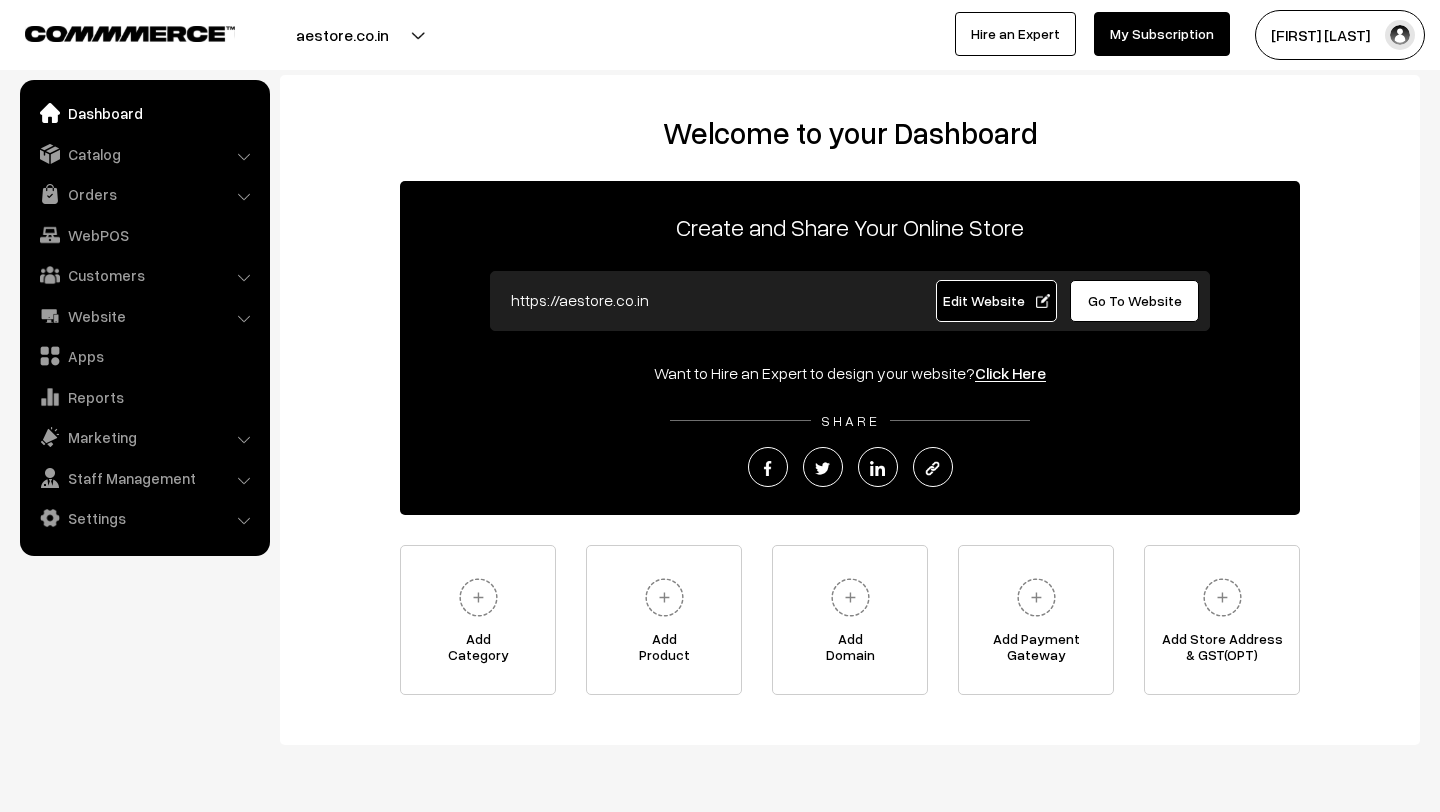 scroll, scrollTop: 0, scrollLeft: 0, axis: both 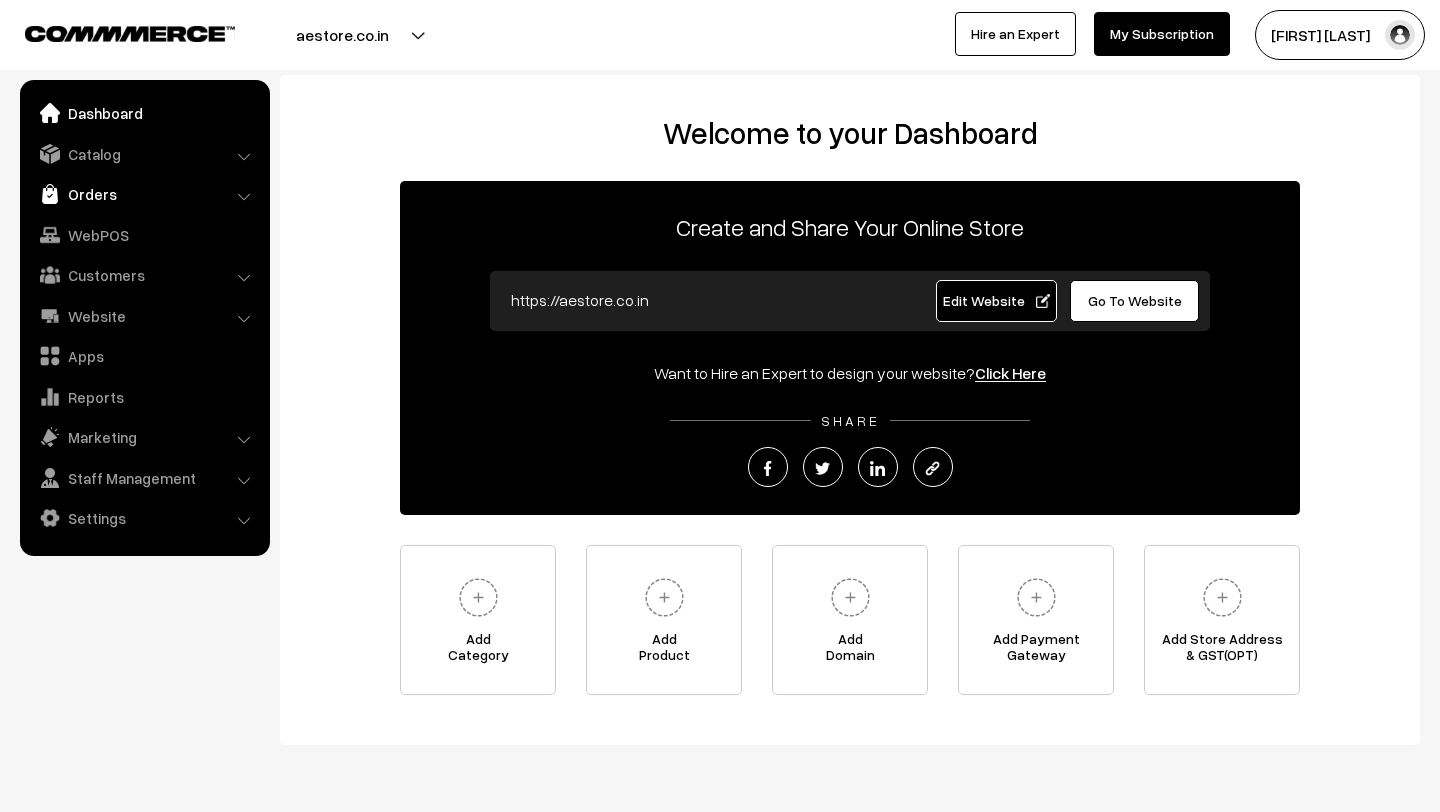 click on "Orders" at bounding box center (144, 194) 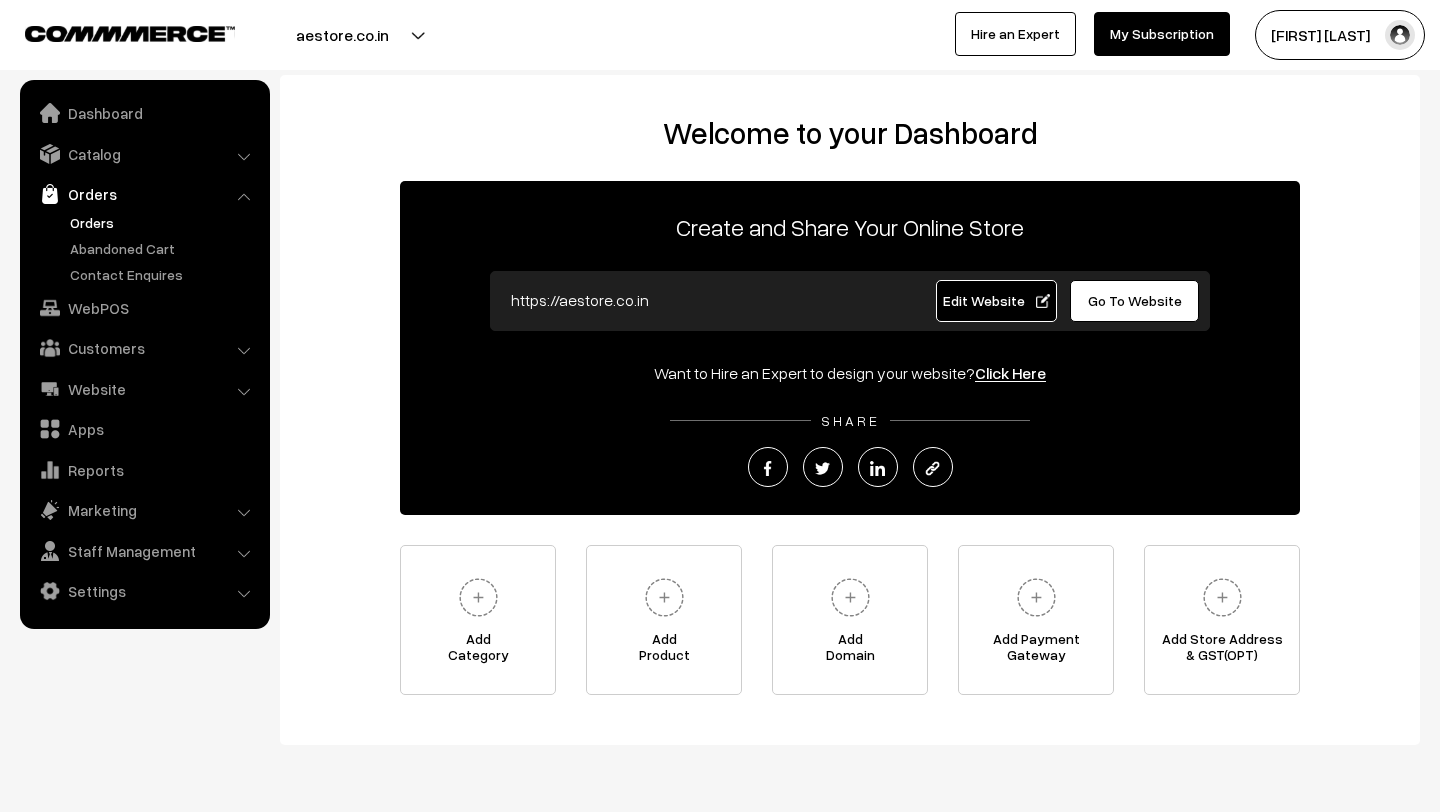 click on "Orders" at bounding box center (164, 222) 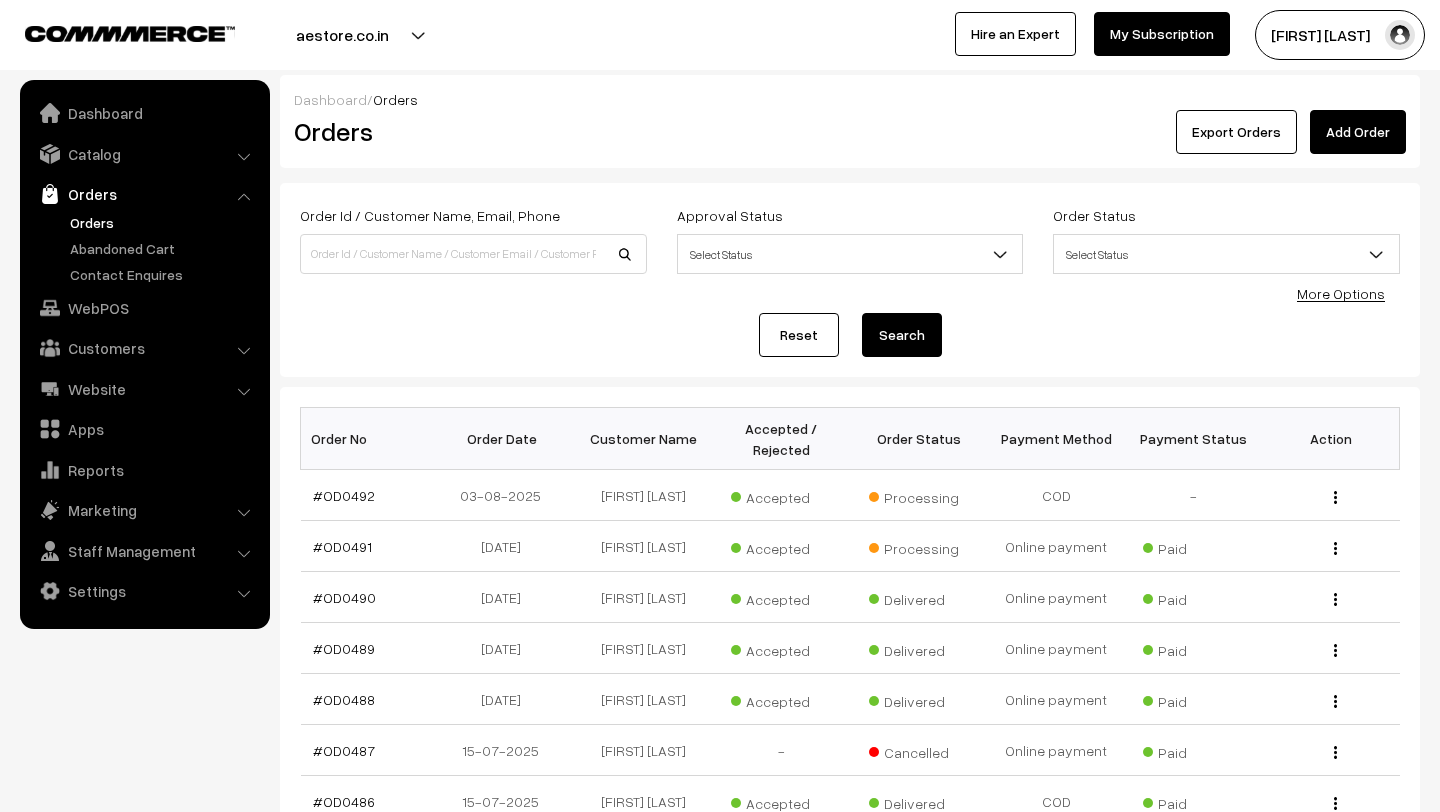 scroll, scrollTop: 0, scrollLeft: 0, axis: both 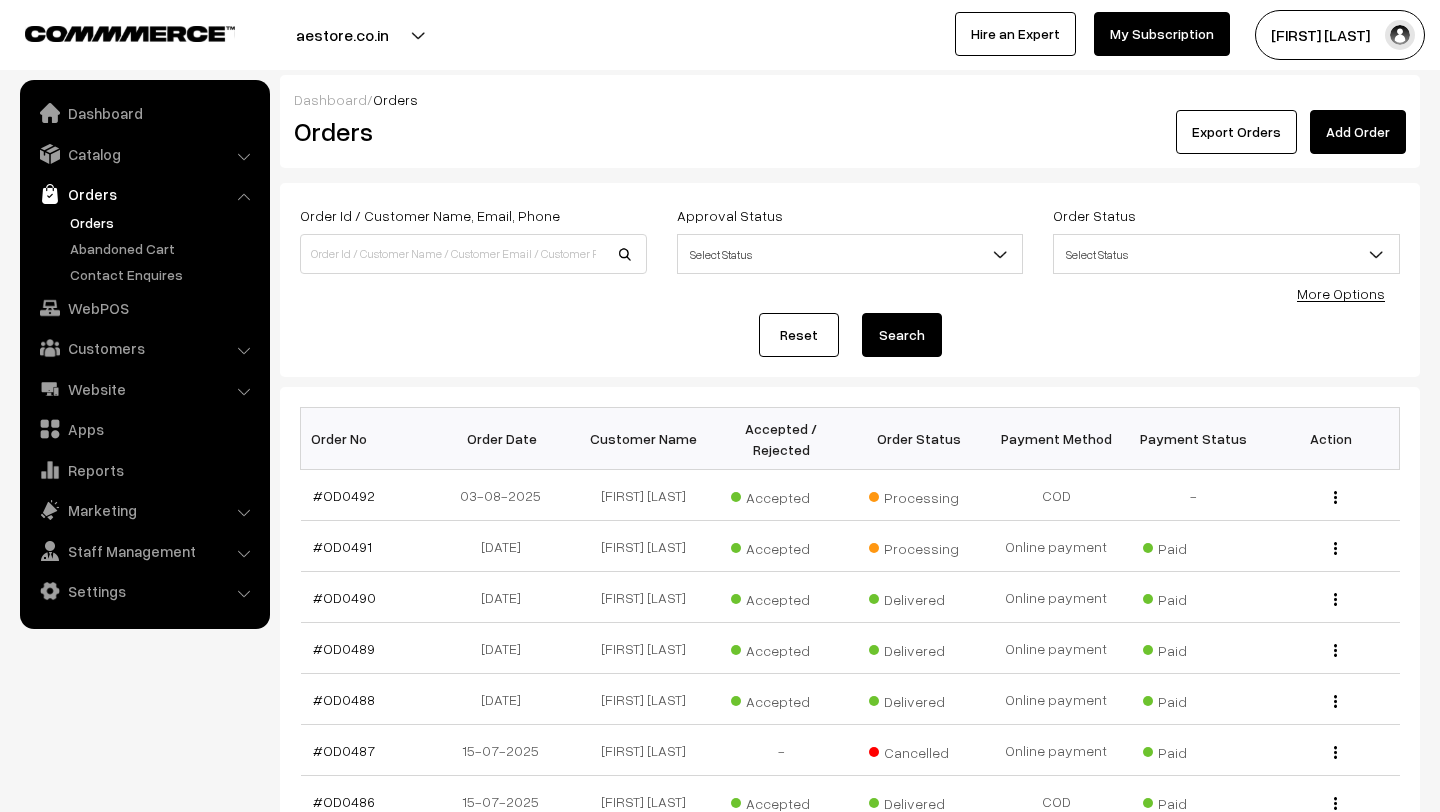 click on "Madhu K" at bounding box center [1340, 35] 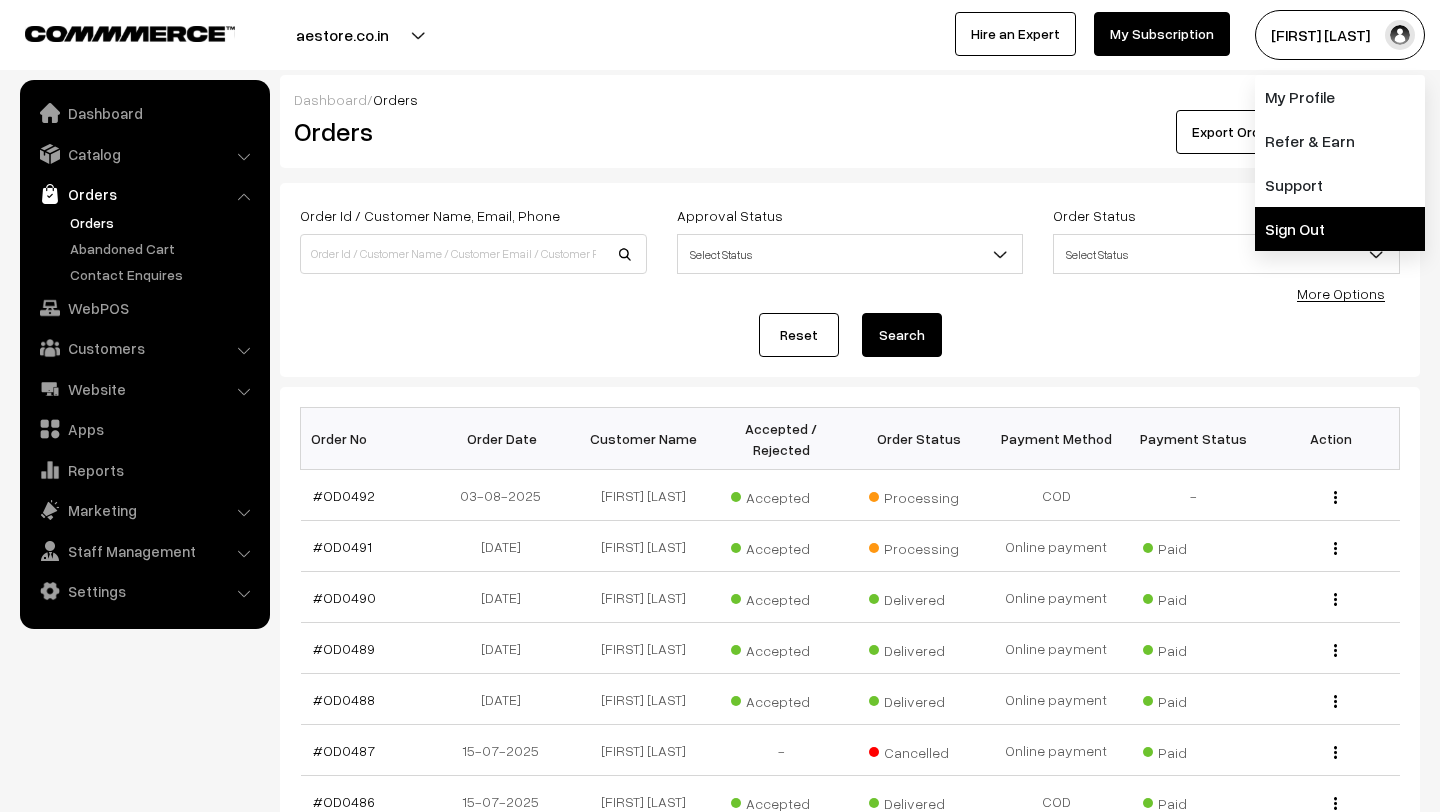 click on "Sign Out" at bounding box center [1340, 229] 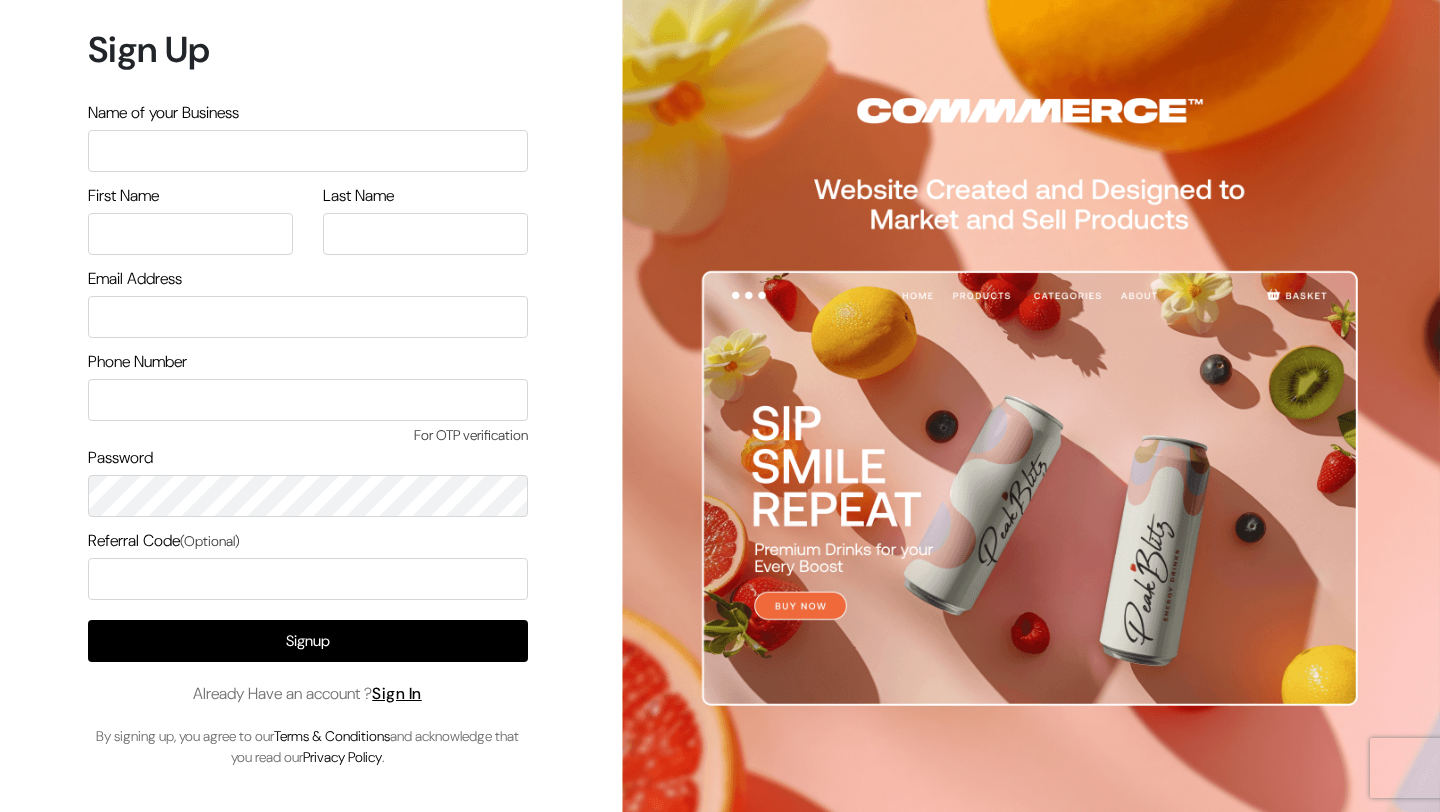 scroll, scrollTop: 0, scrollLeft: 0, axis: both 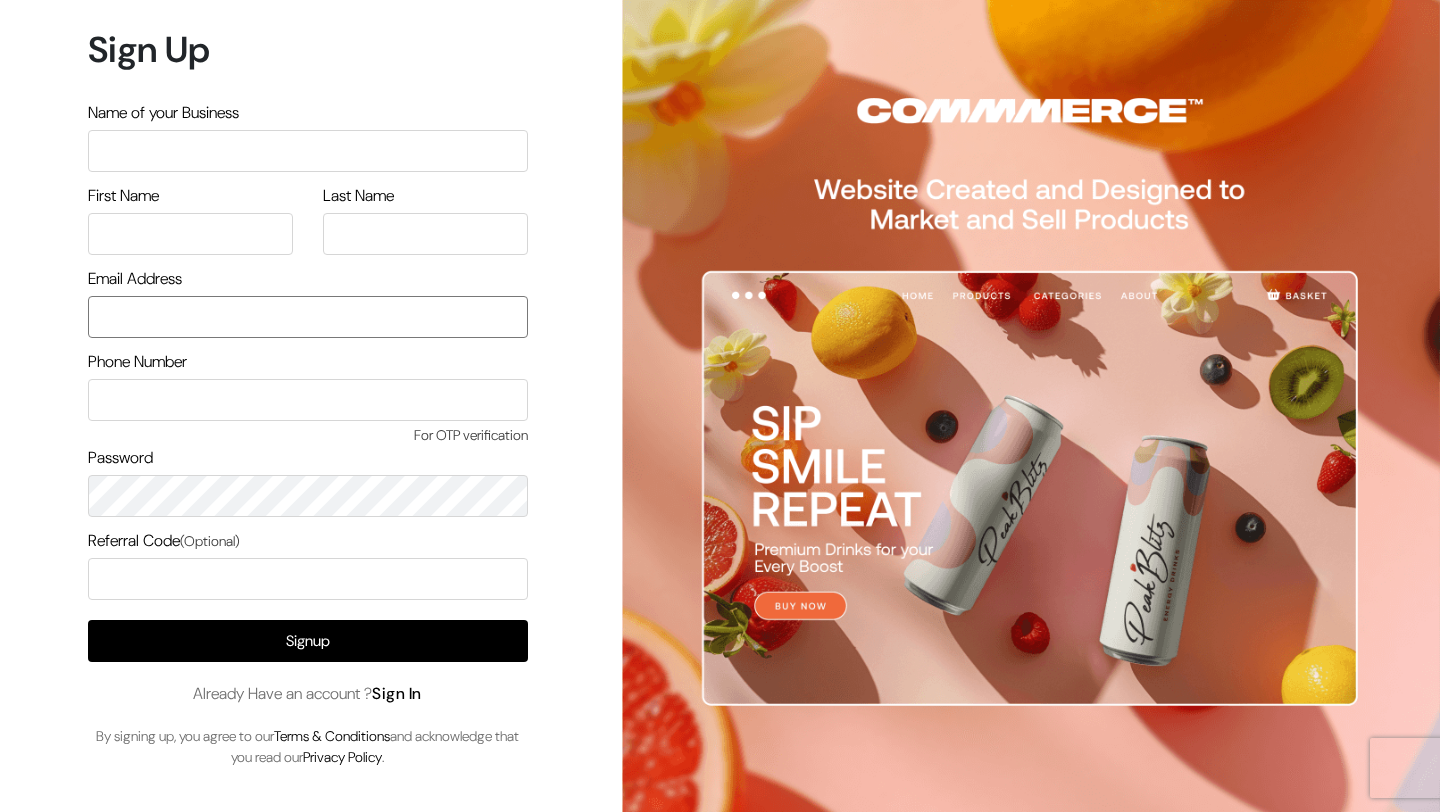 type on "[EMAIL]" 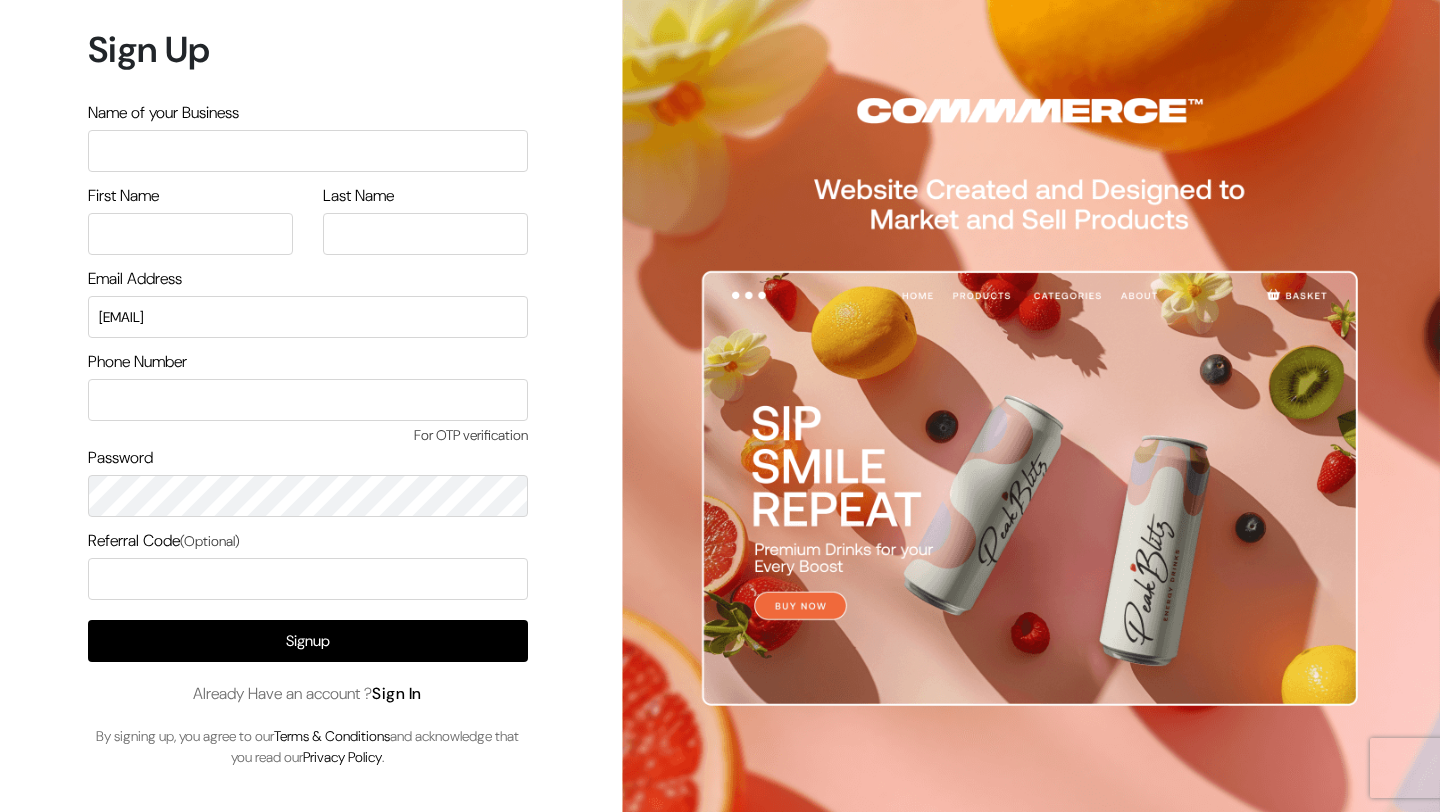 click on "Sign In" at bounding box center (397, 693) 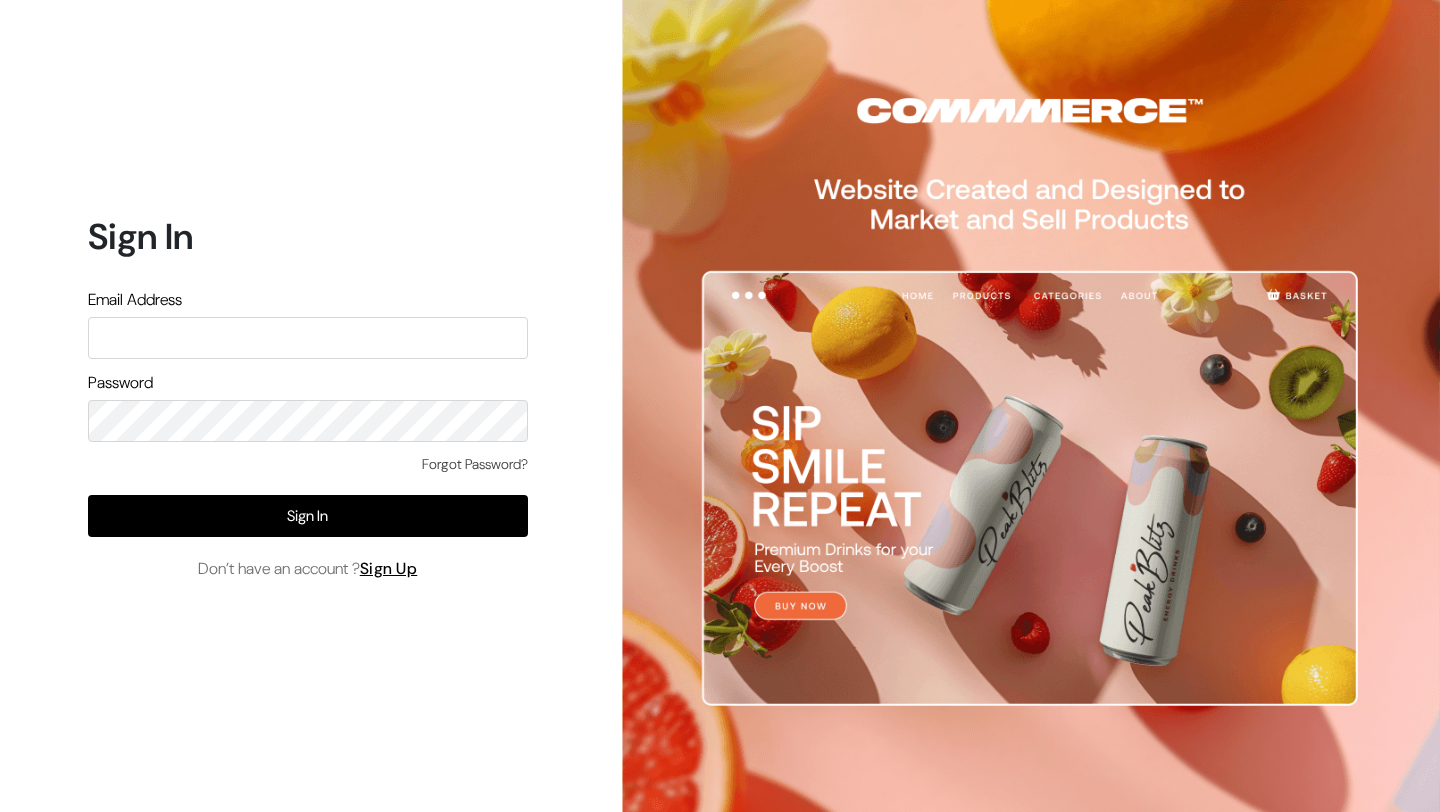 scroll, scrollTop: 0, scrollLeft: 0, axis: both 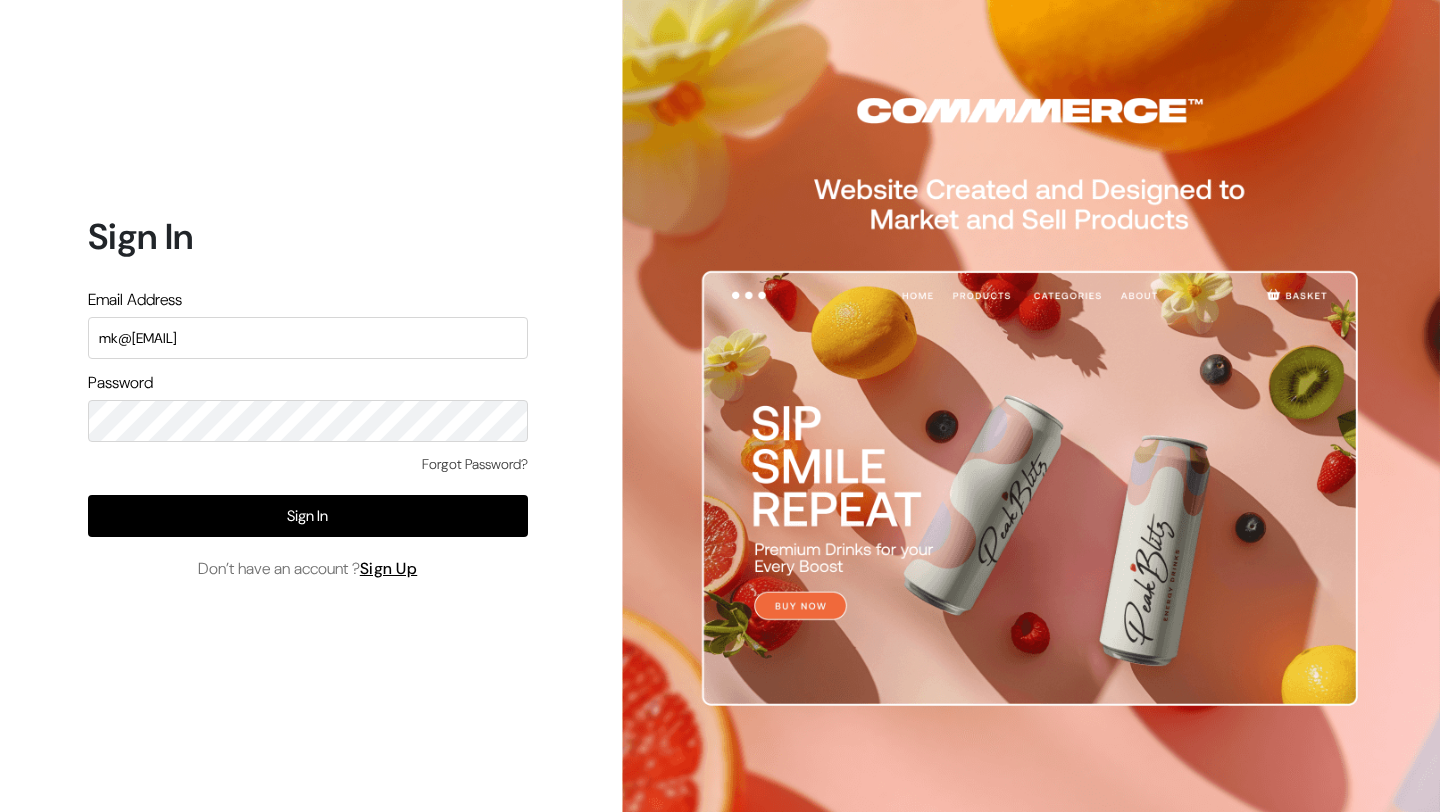 click on "mk@yourdesignstore.in" at bounding box center (308, 338) 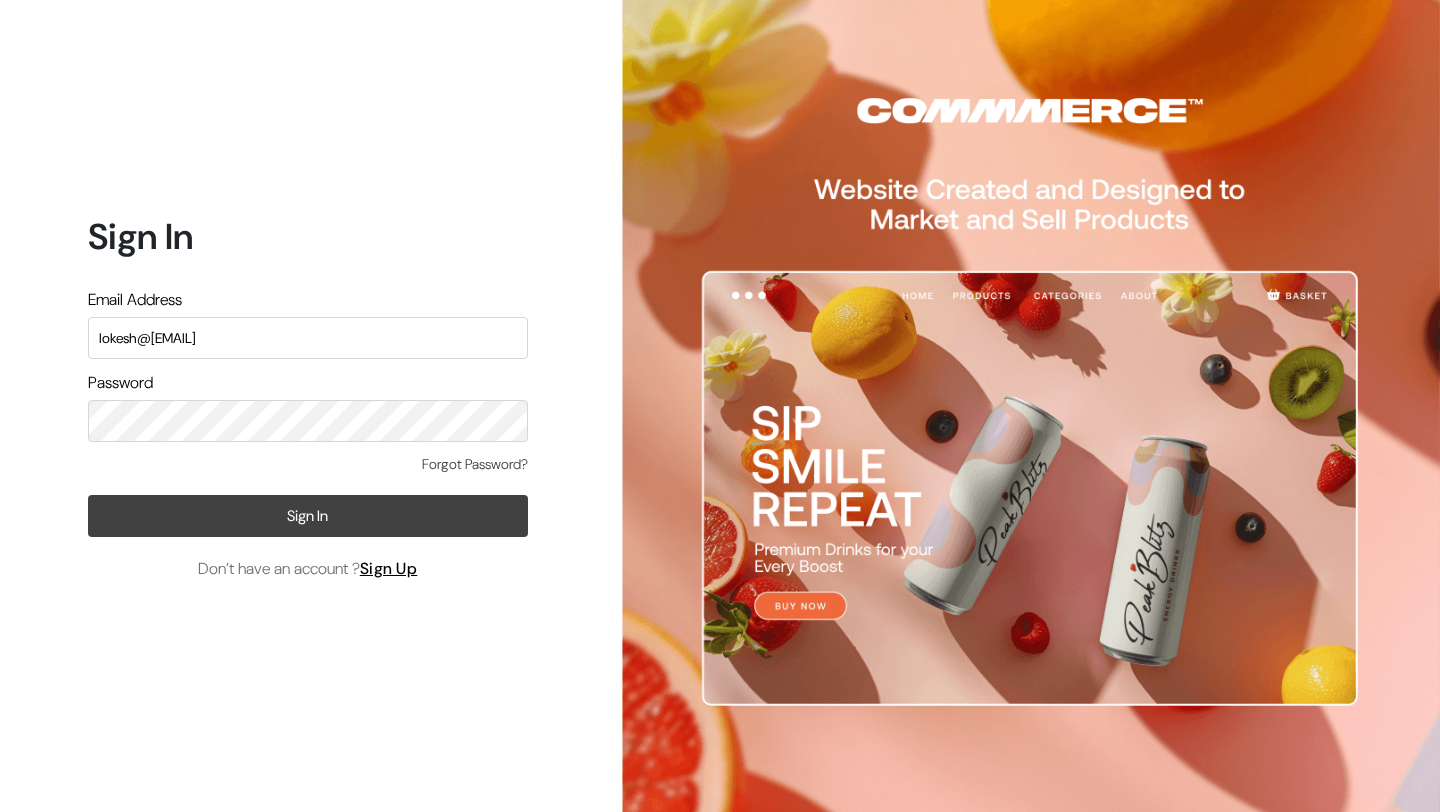 click on "Sign In" at bounding box center (308, 516) 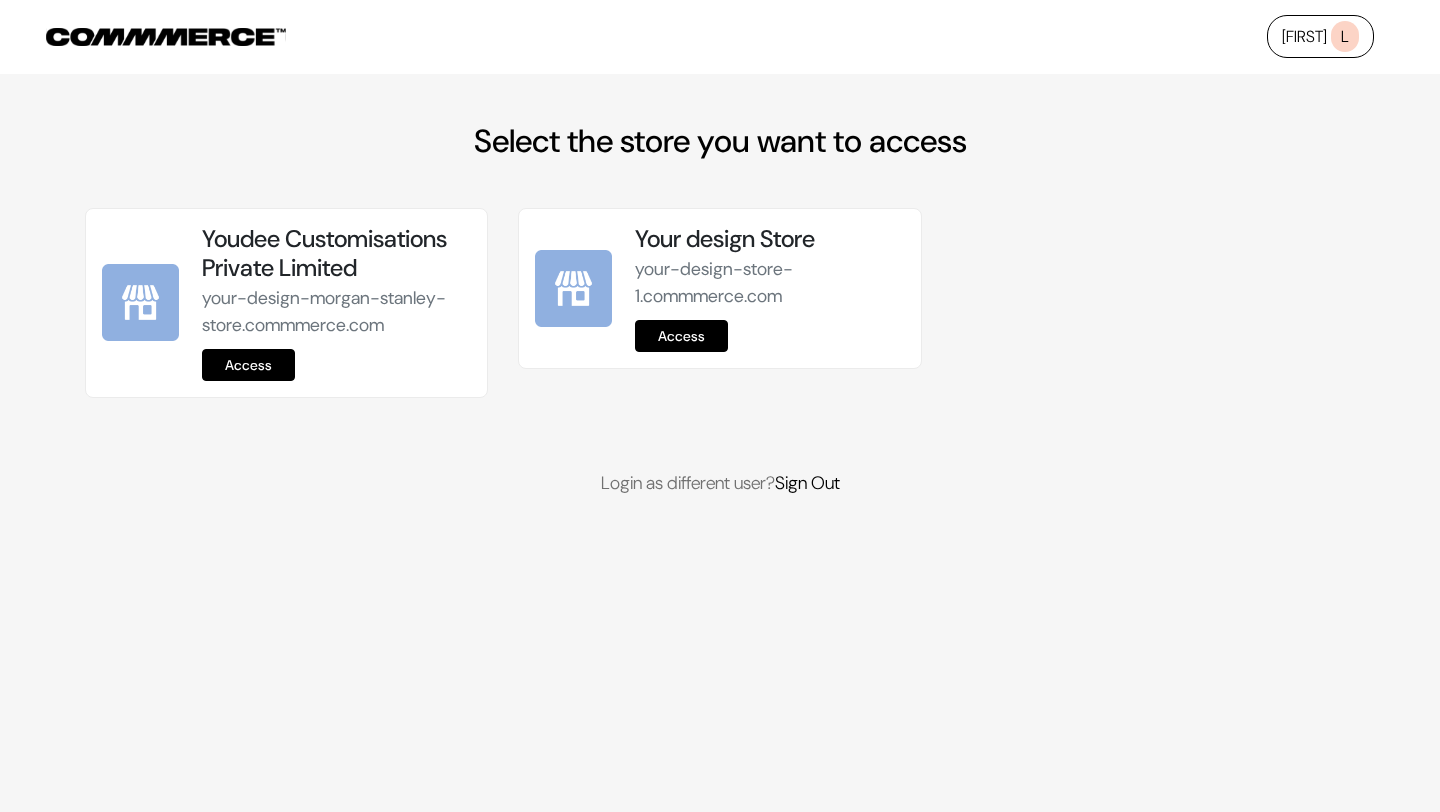 scroll, scrollTop: 0, scrollLeft: 0, axis: both 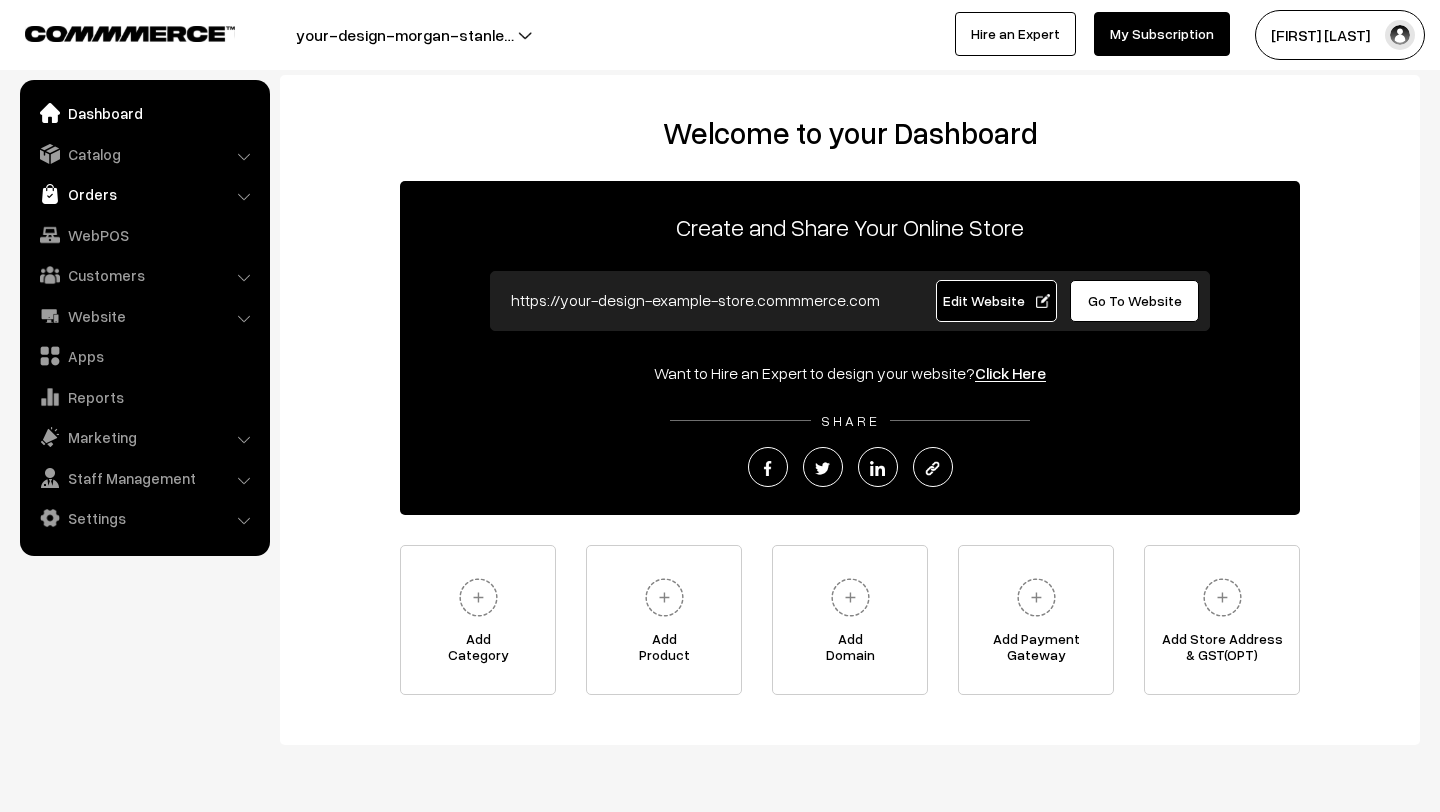 click on "Orders" at bounding box center [144, 194] 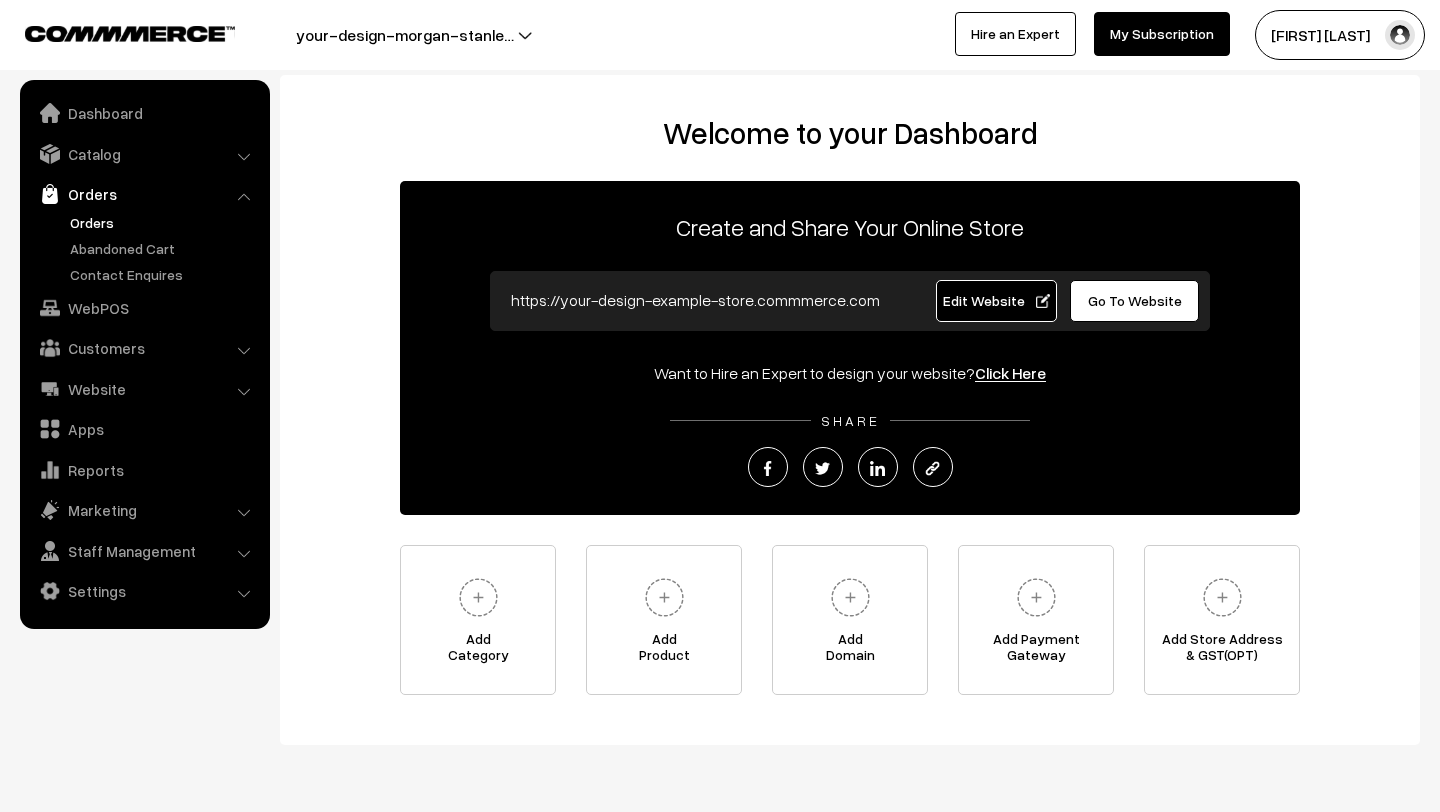 click on "Orders" at bounding box center (164, 222) 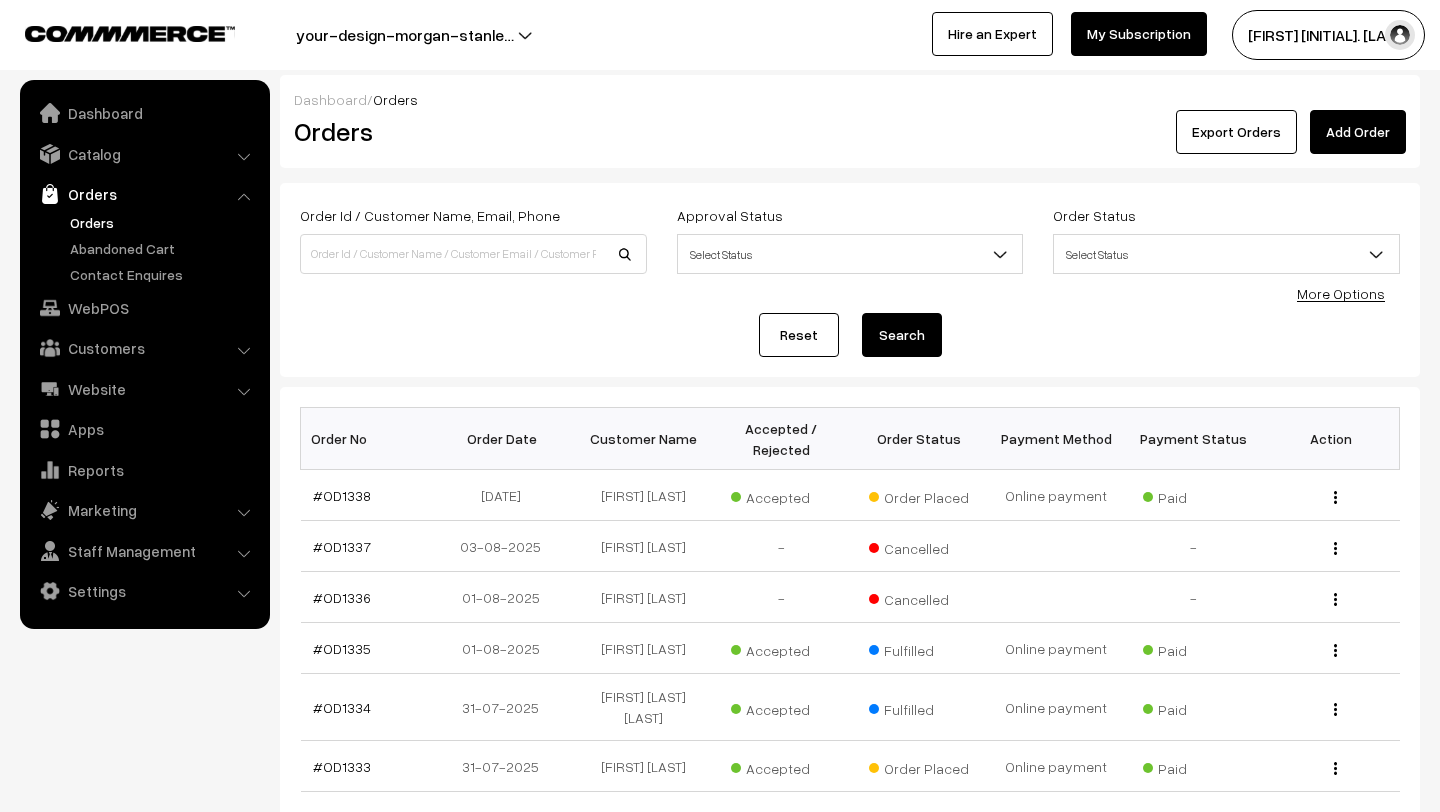 scroll, scrollTop: 0, scrollLeft: 0, axis: both 